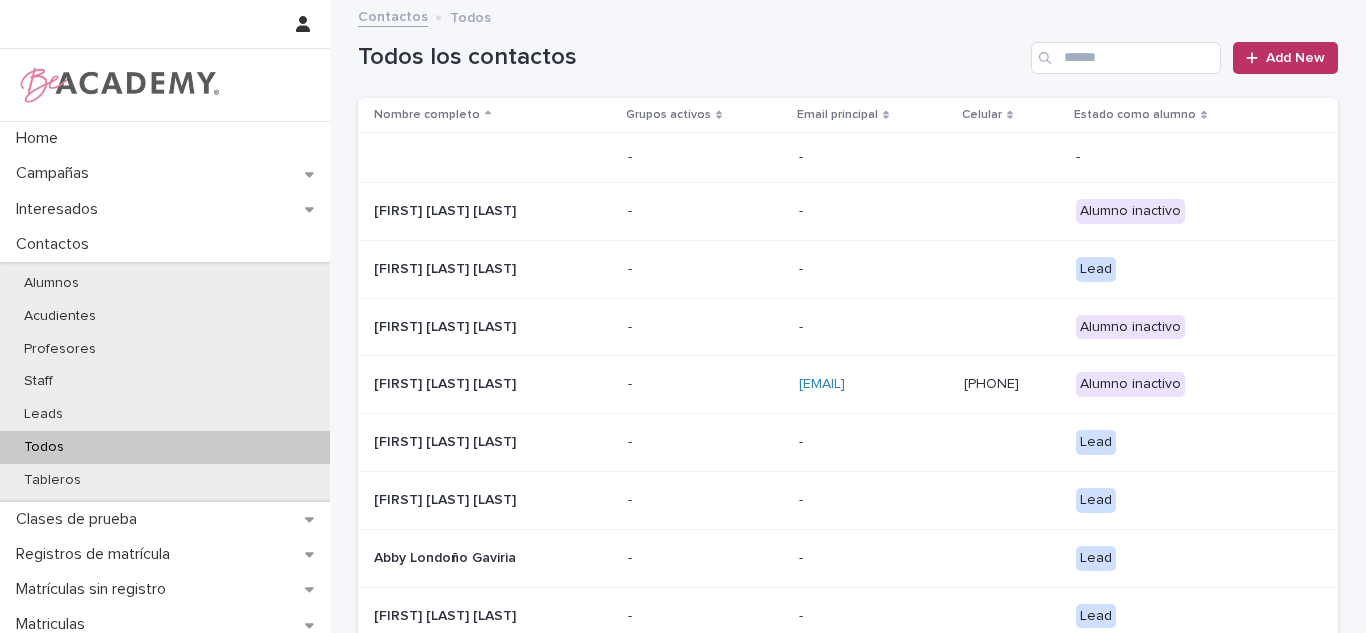 scroll, scrollTop: 0, scrollLeft: 0, axis: both 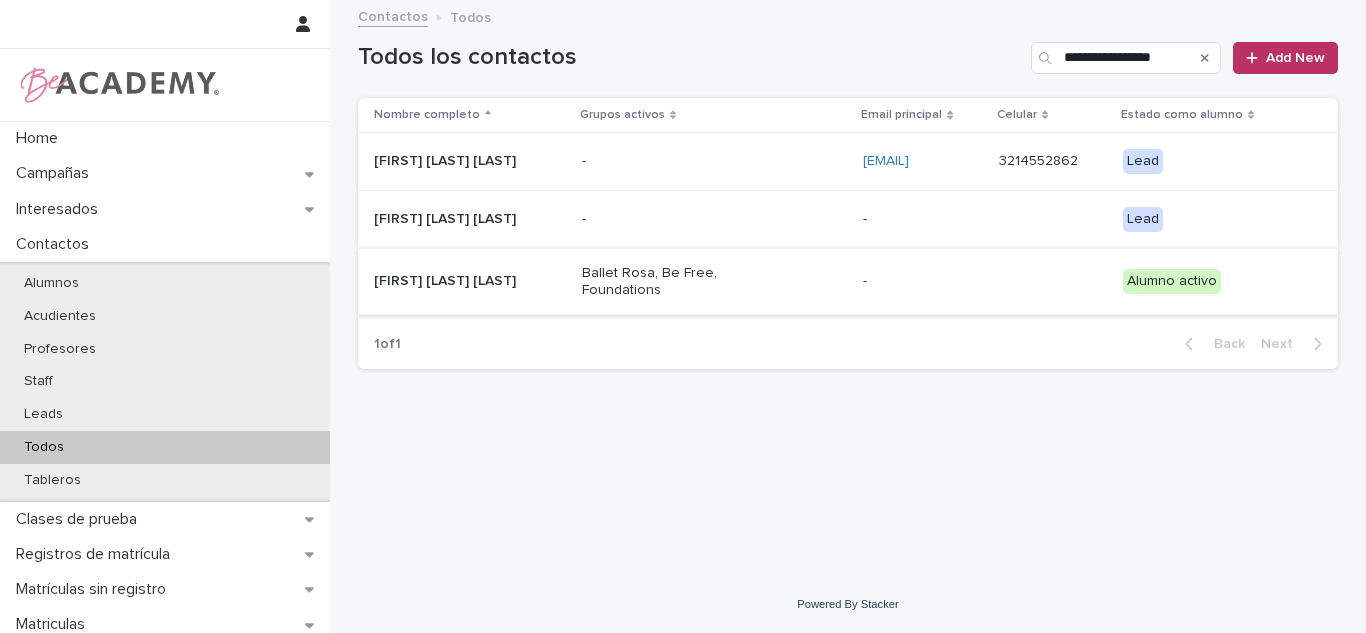 type on "**********" 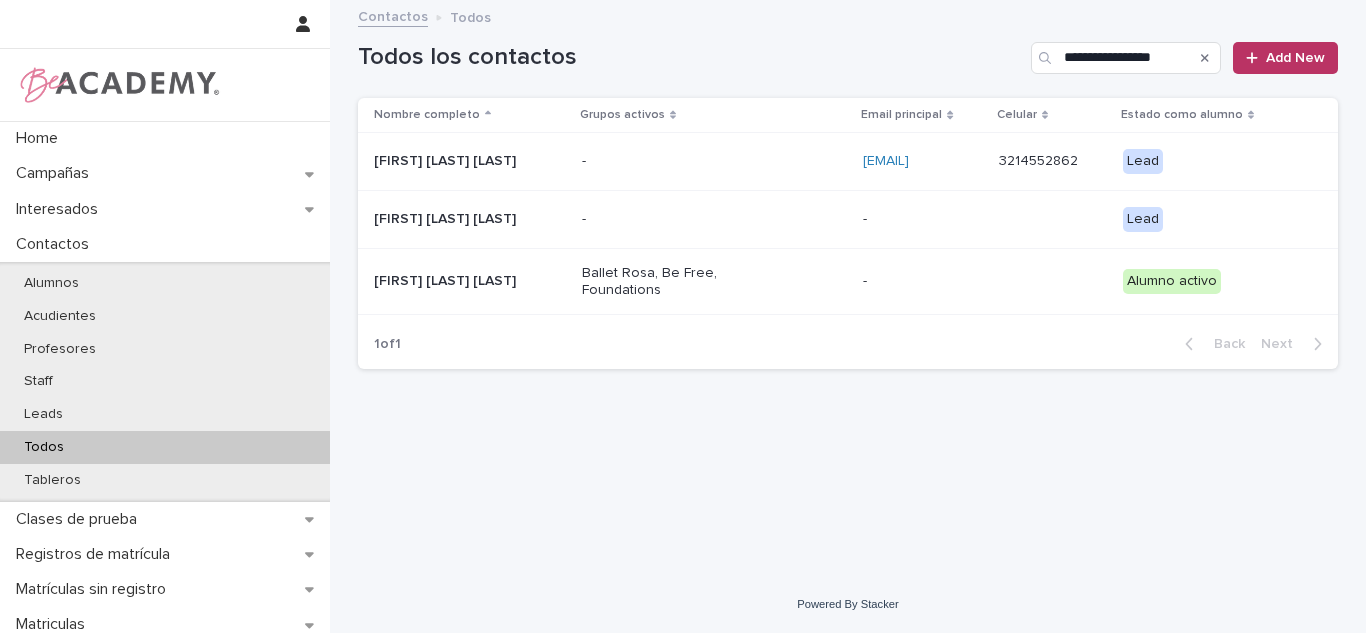 click on "[FIRST] [LAST] [LAST]" at bounding box center [470, 281] 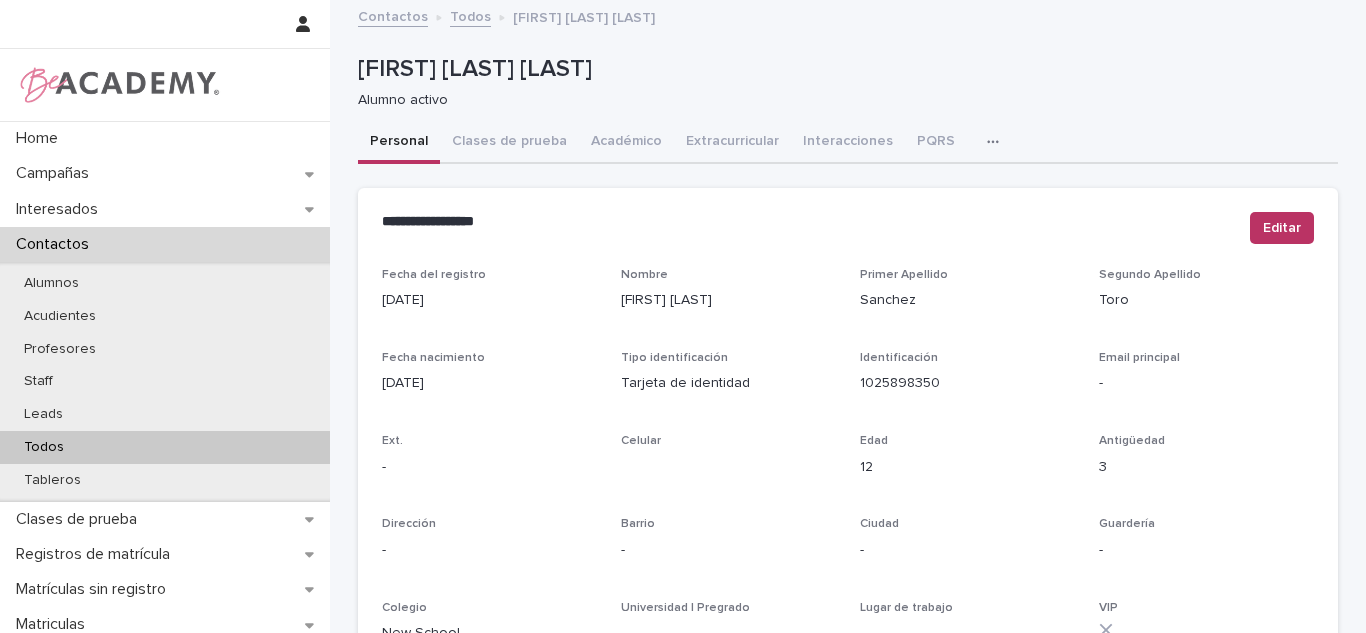 click on "Todos" at bounding box center (165, 447) 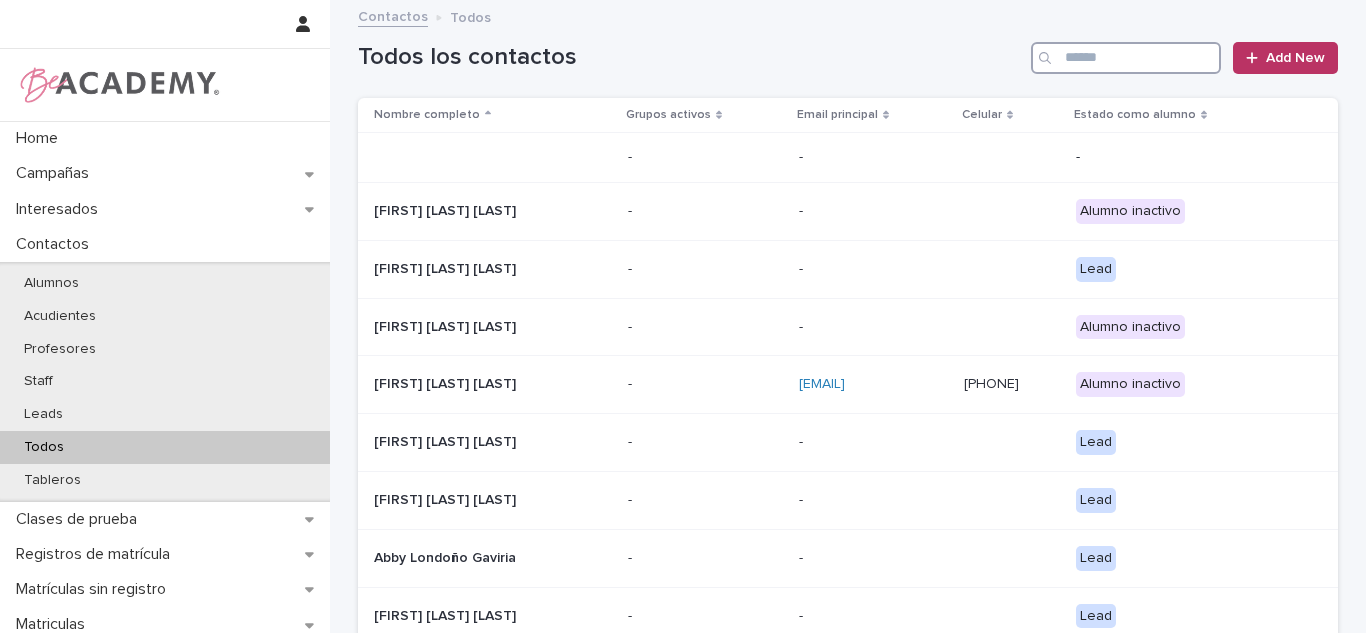 click at bounding box center (1126, 58) 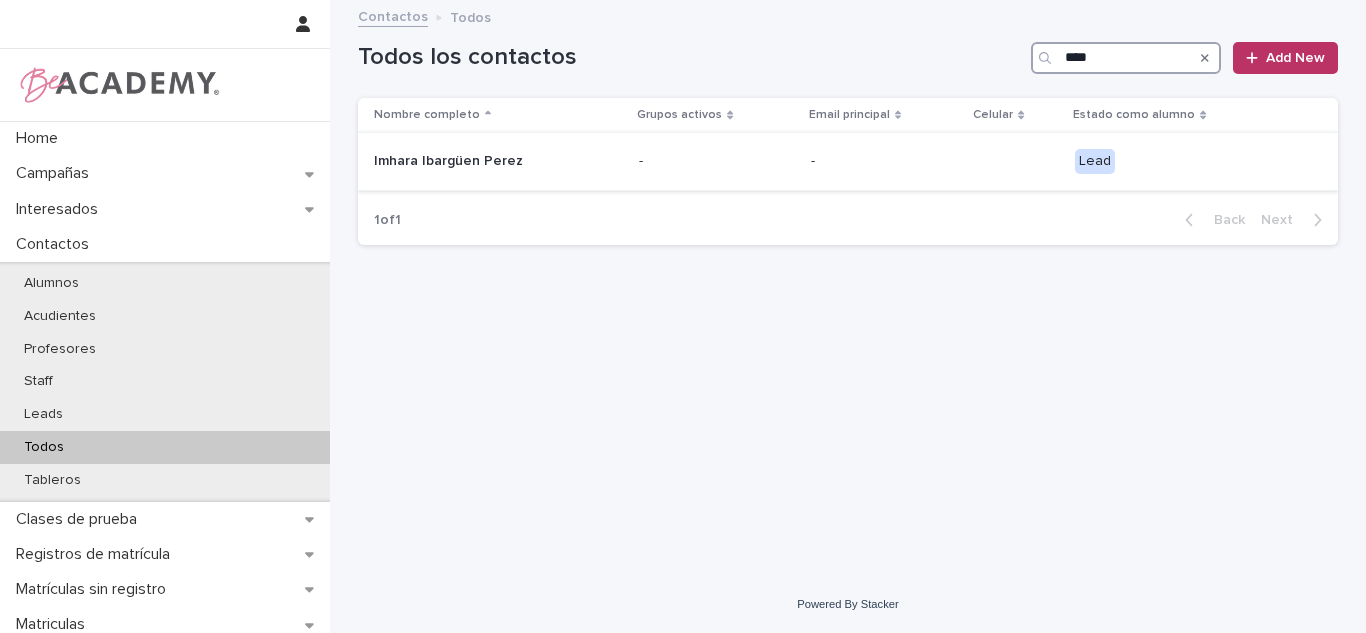 type on "****" 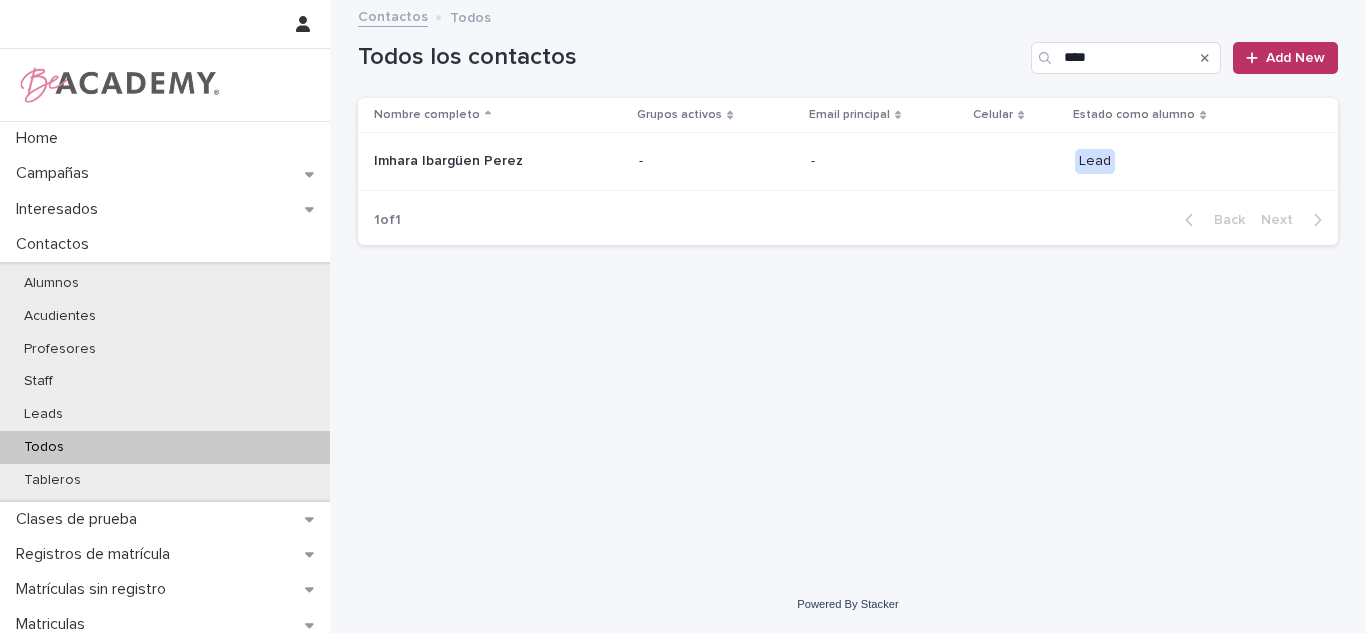 click on "Imhara Ibargüen Perez" at bounding box center (498, 161) 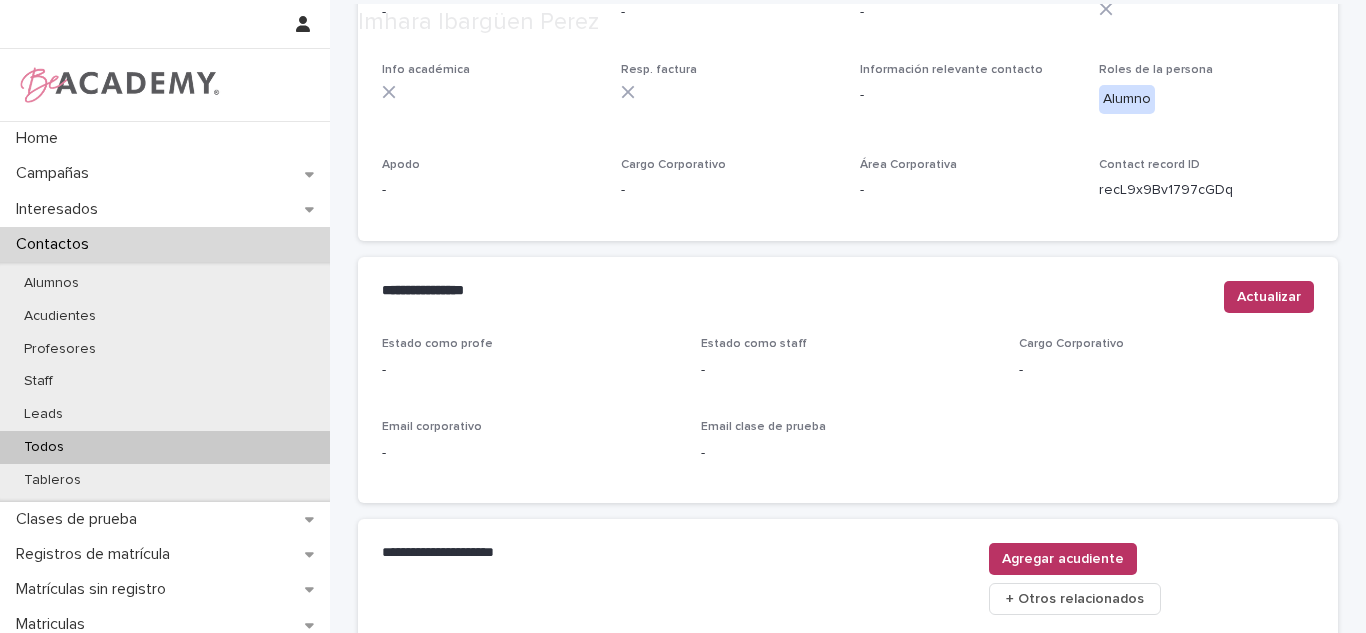 scroll, scrollTop: 855, scrollLeft: 0, axis: vertical 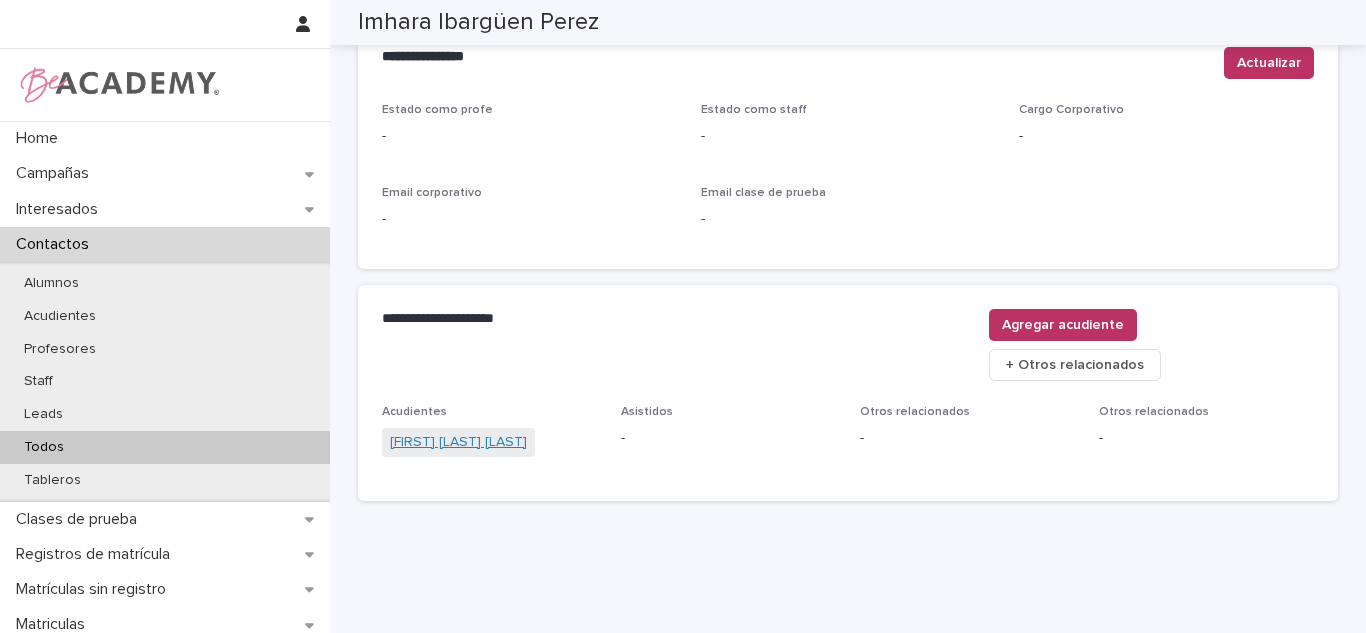 click on "[FIRST] [LAST] [LAST]" at bounding box center [458, 442] 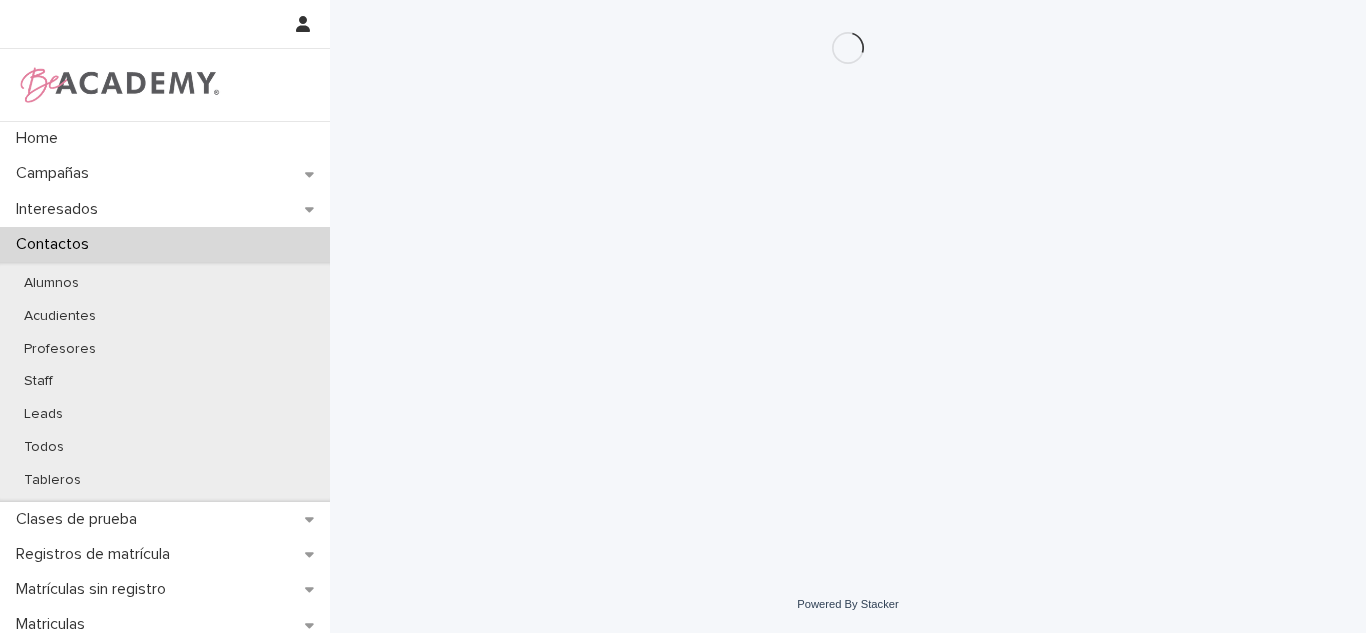 scroll, scrollTop: 0, scrollLeft: 0, axis: both 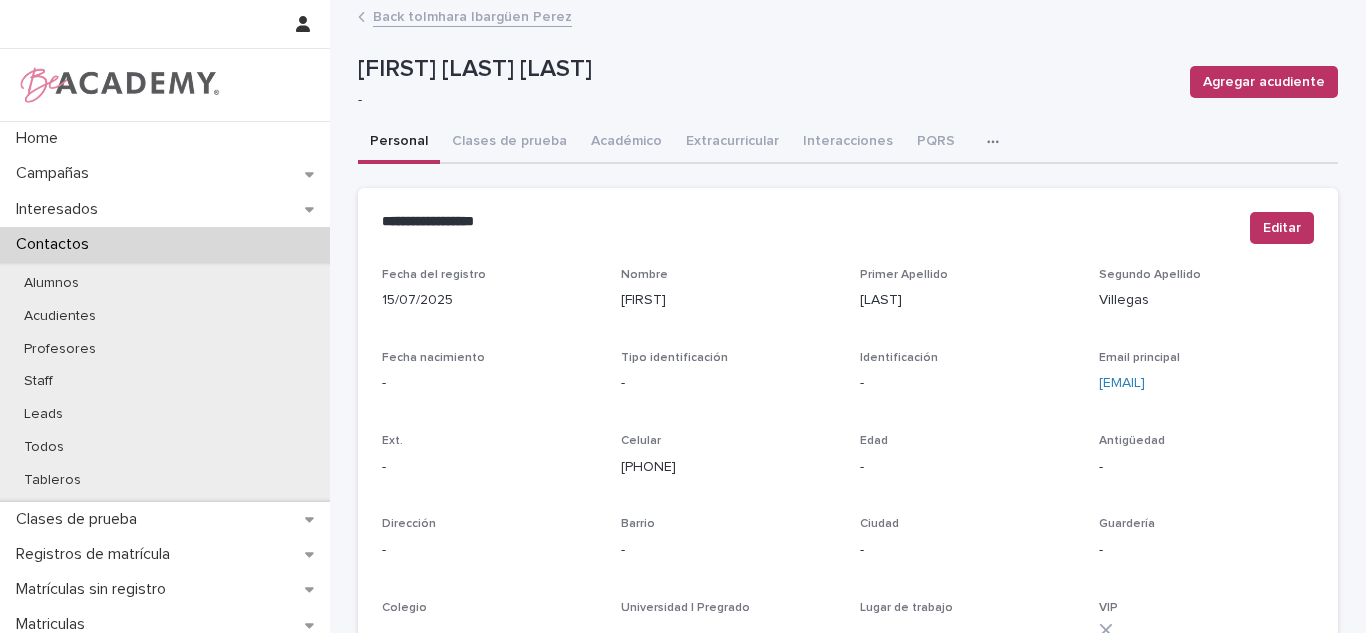 drag, startPoint x: 680, startPoint y: 487, endPoint x: 655, endPoint y: 491, distance: 25.317978 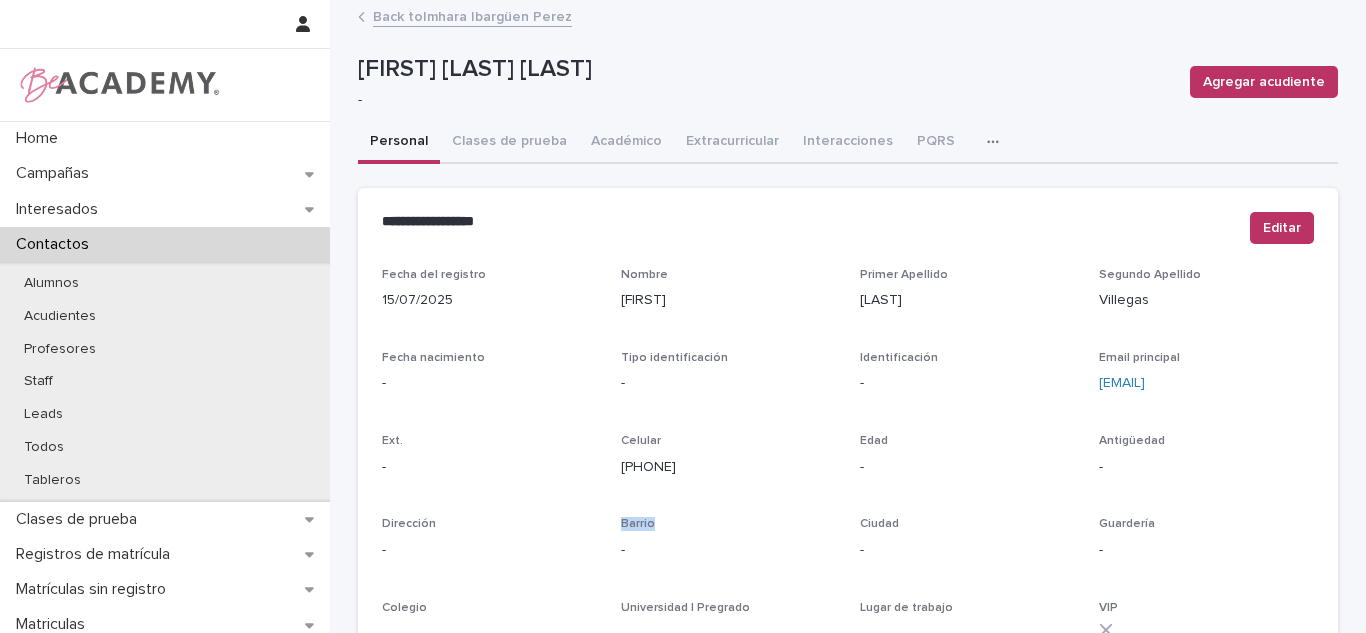 click on "Fecha del registro [DATE] Nombre [FIRST] Primer Apellido [LAST] Segundo Apellido [LAST] Fecha nacimiento - Tipo identificación - Identificación - Email principal [EMAIL] Ext. - Celular [PHONE] Edad - Antigüedad - Dirección - Barrio - Ciudad - Guardería - Colegio - Universidad | Pregrado - Lugar de trabajo - VIP Info académica Resp. factura Información relevante contacto - Roles de la persona Acudiente Apodo - Cargo Corporativo - Área Corporativa - Contact record ID [ID]" at bounding box center (848, 553) 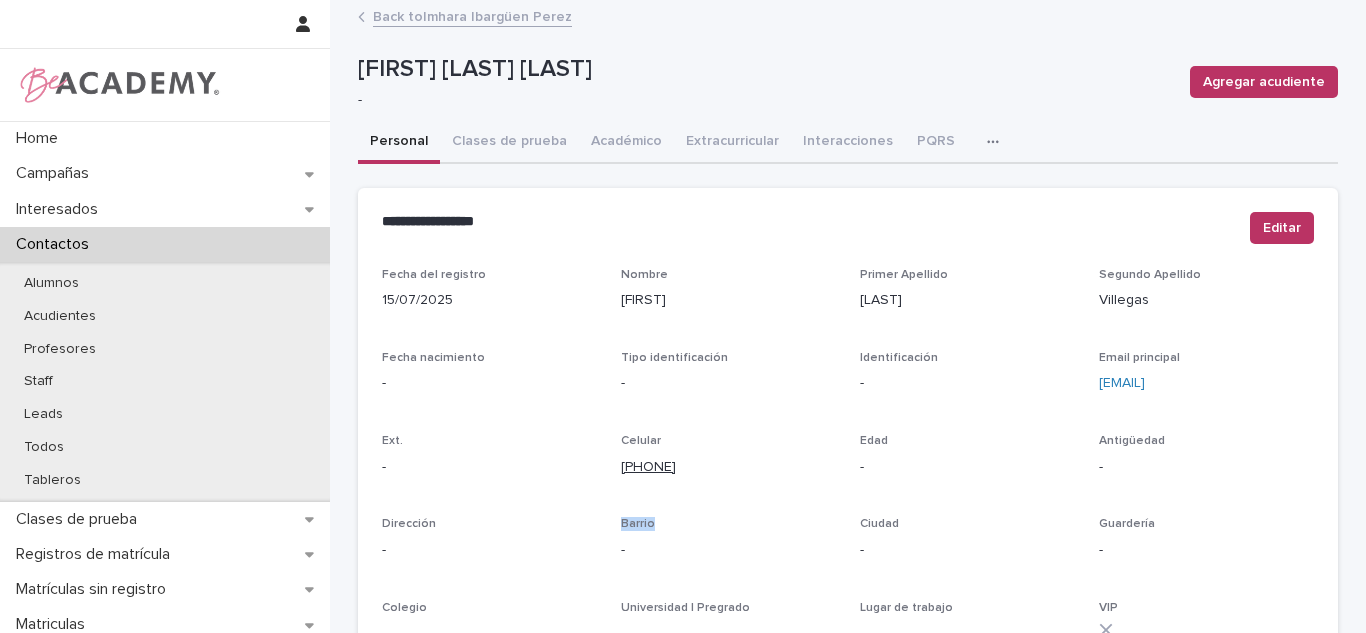 copy on "[PHONE]" 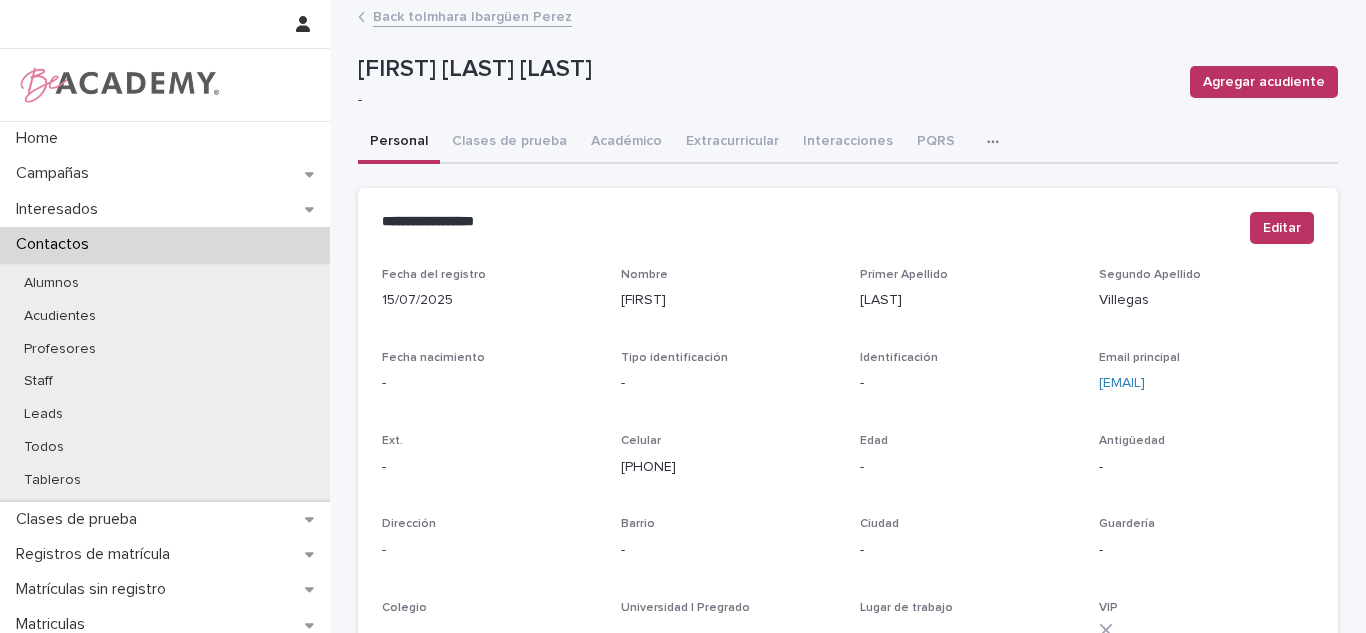 click on "Back to  [FIRST] [LAST]" at bounding box center (848, 18) 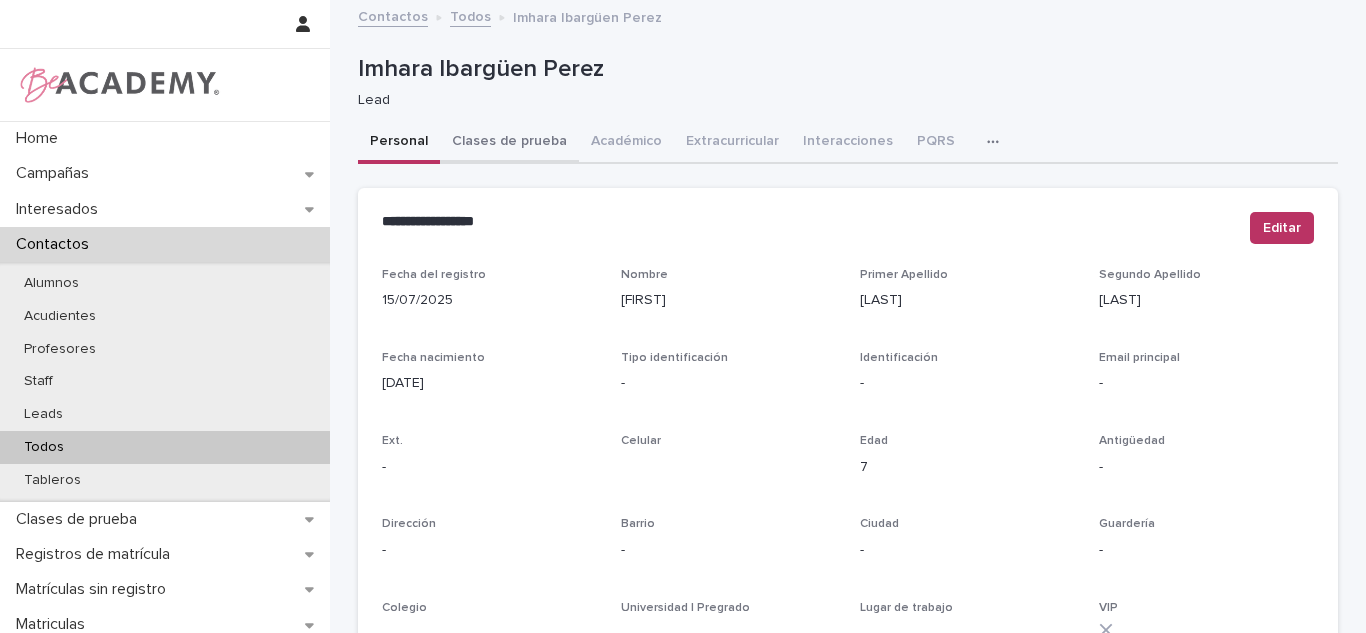 click on "Clases de prueba" at bounding box center [509, 143] 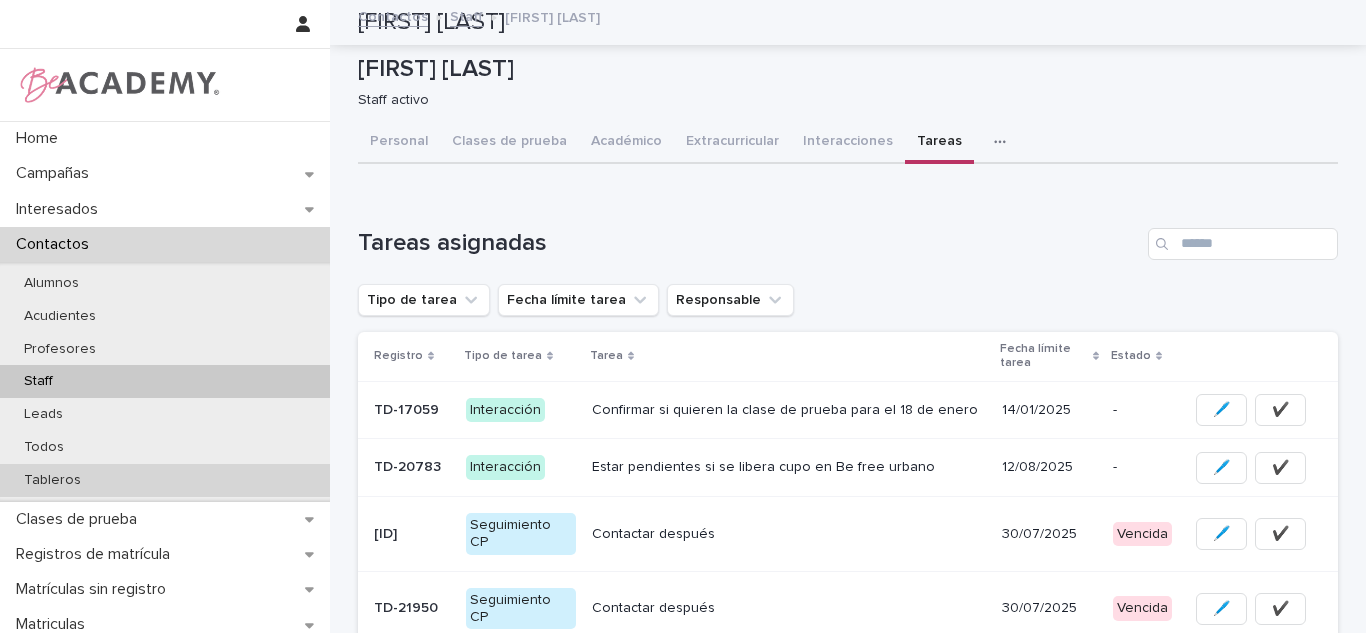 scroll, scrollTop: 0, scrollLeft: 0, axis: both 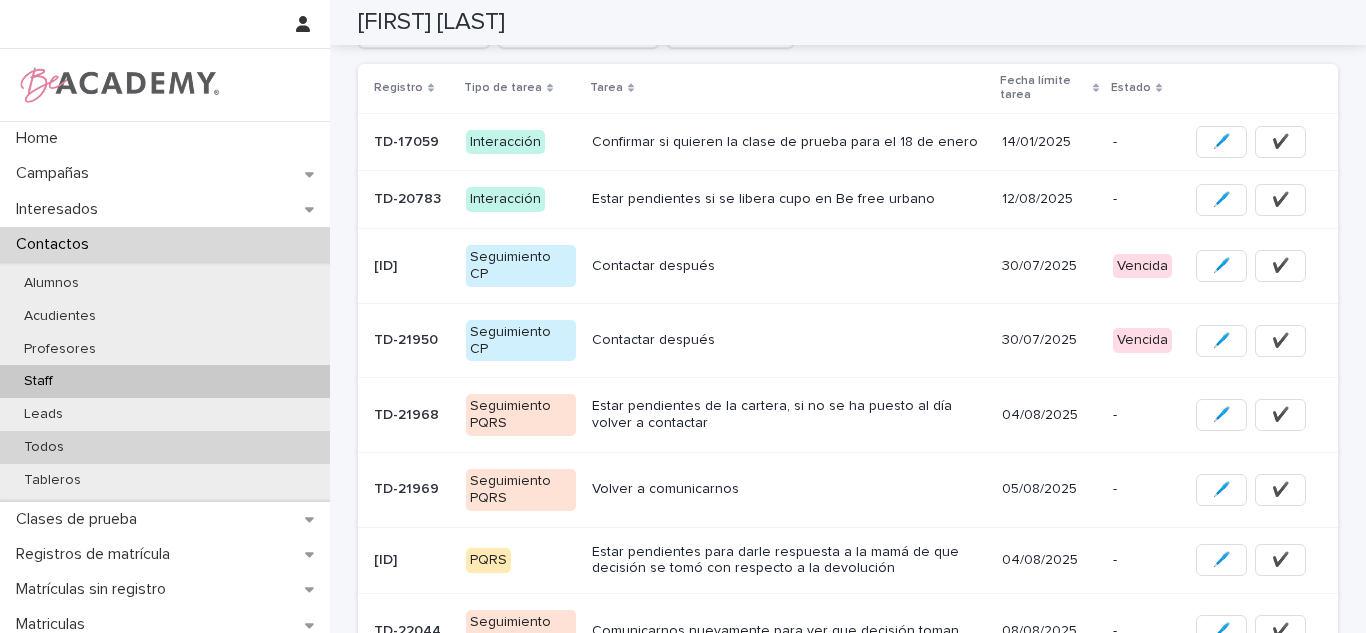click on "Todos" at bounding box center [165, 447] 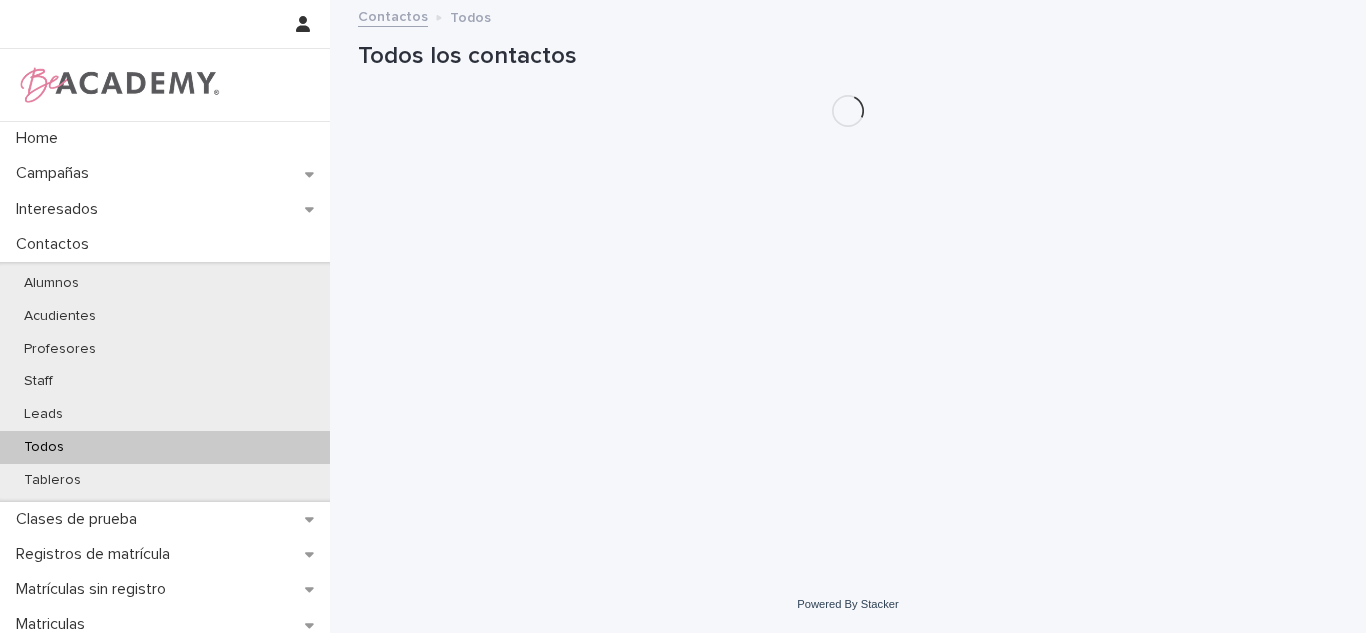 scroll, scrollTop: 0, scrollLeft: 0, axis: both 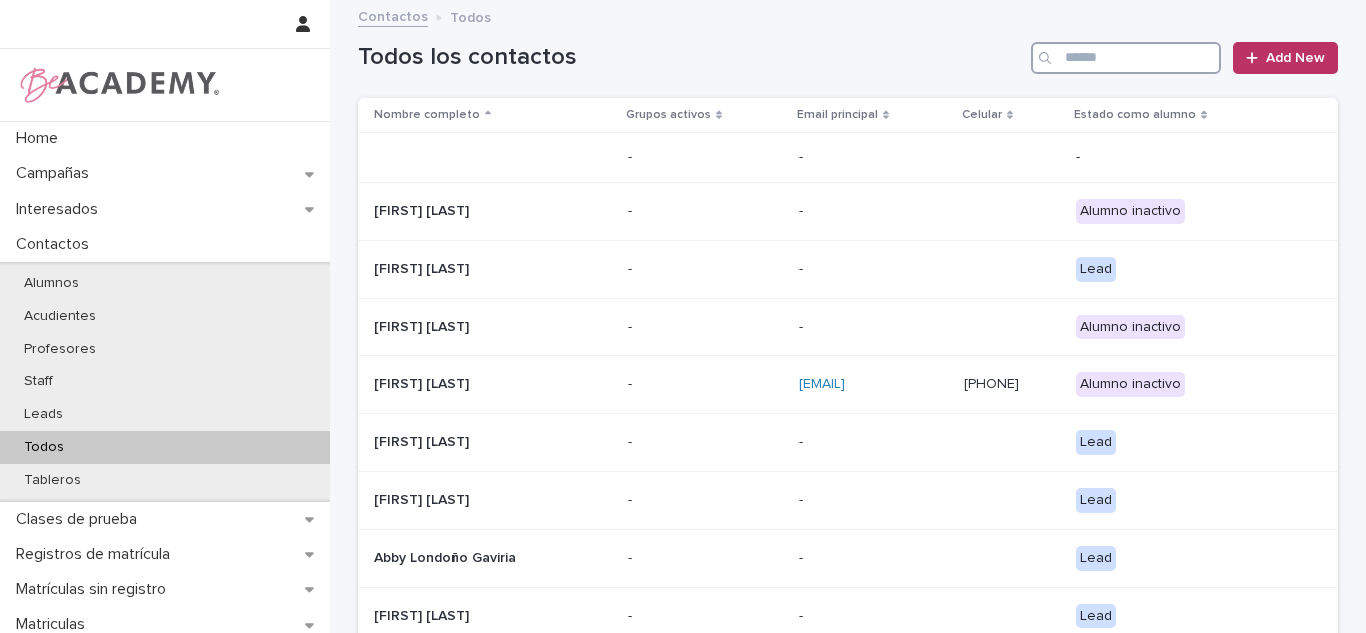 click at bounding box center [1126, 58] 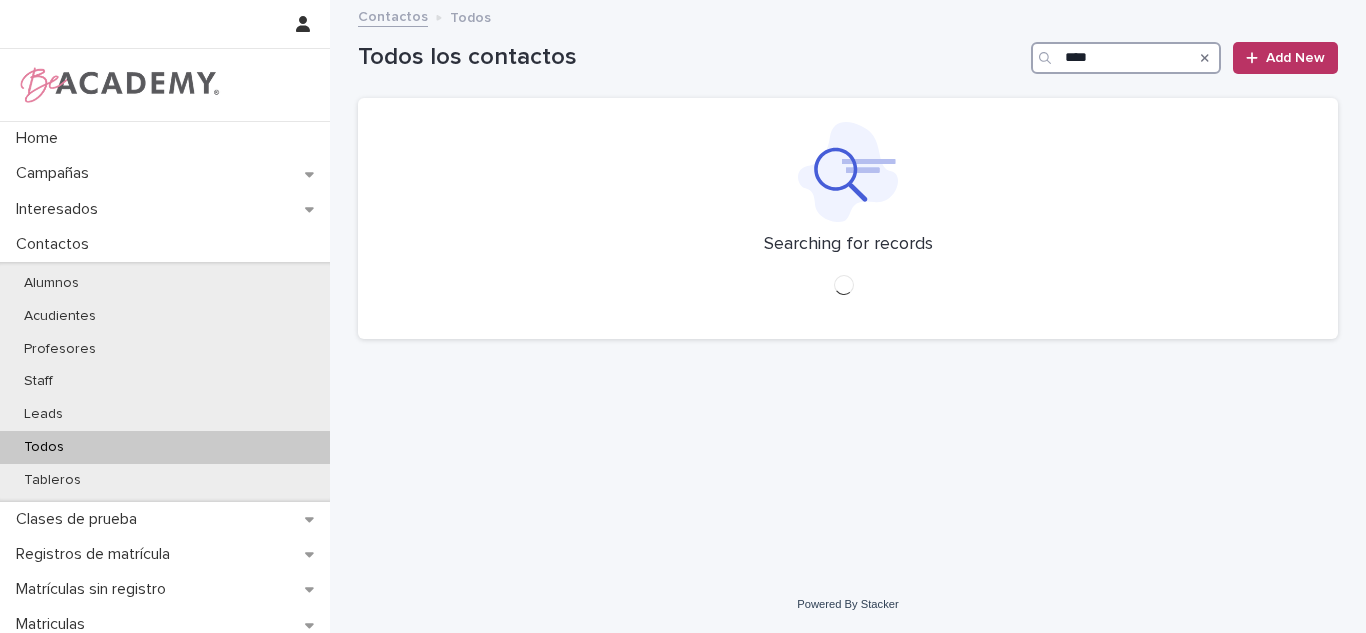 click on "****" at bounding box center (1126, 58) 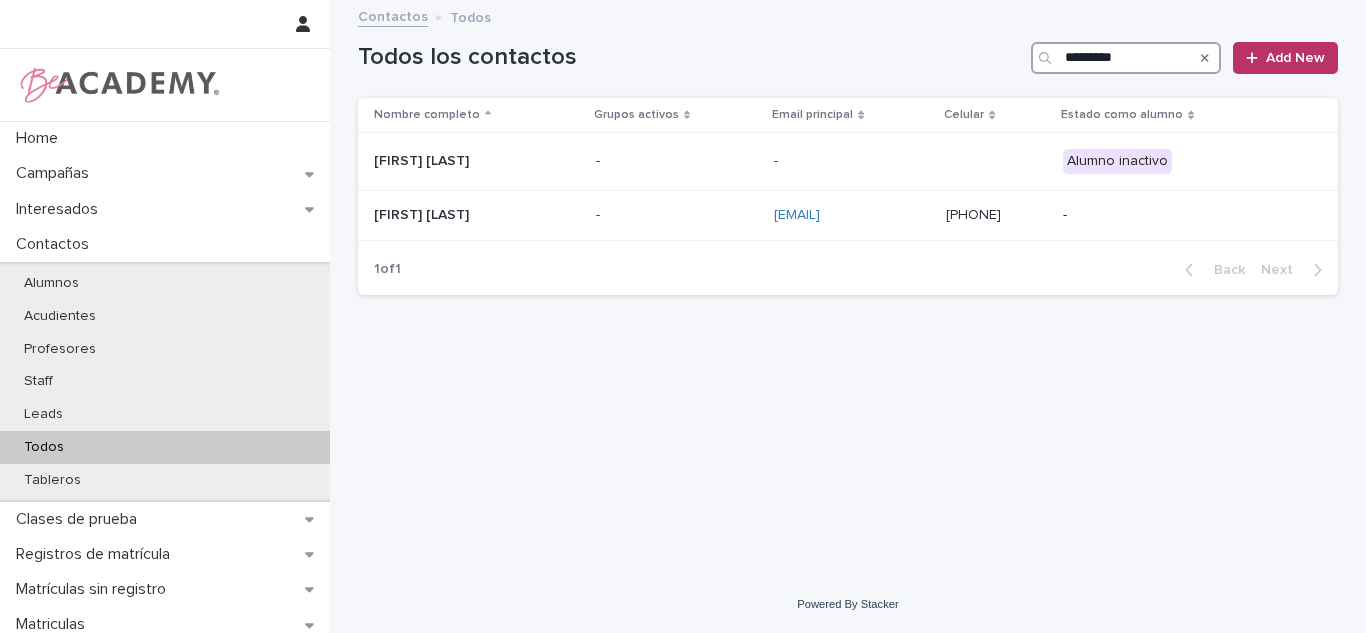 type on "*********" 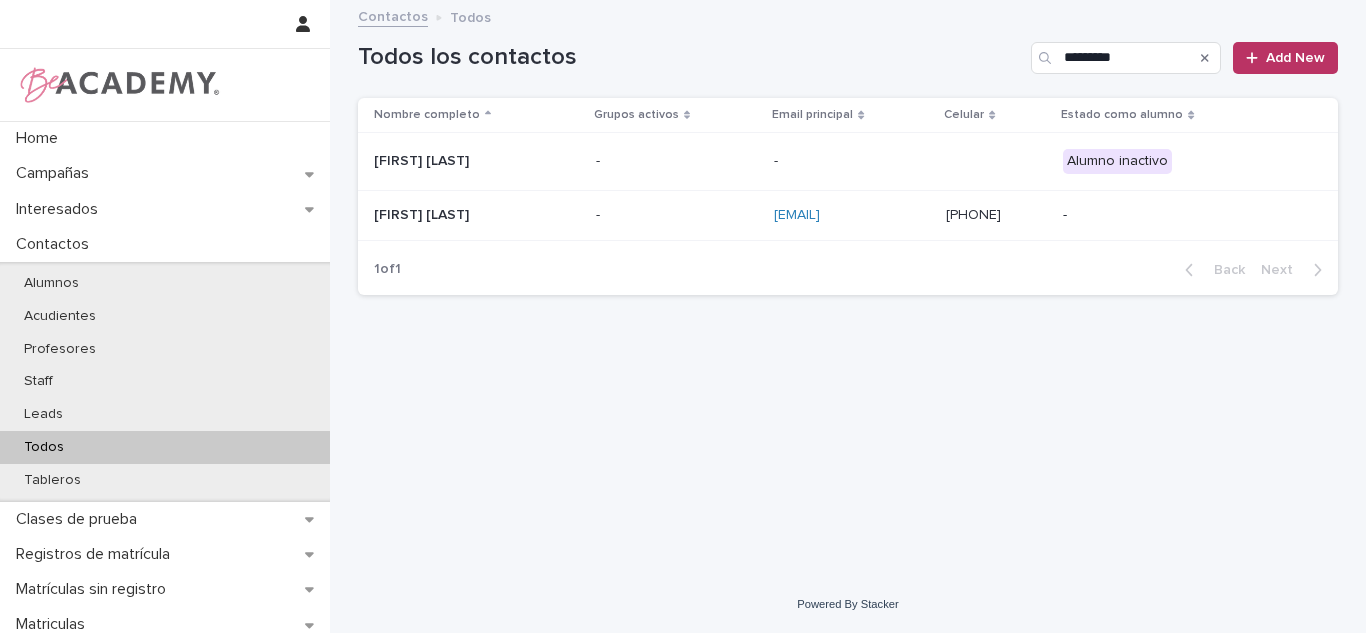 click on "Elisa Morales Velez" at bounding box center [477, 161] 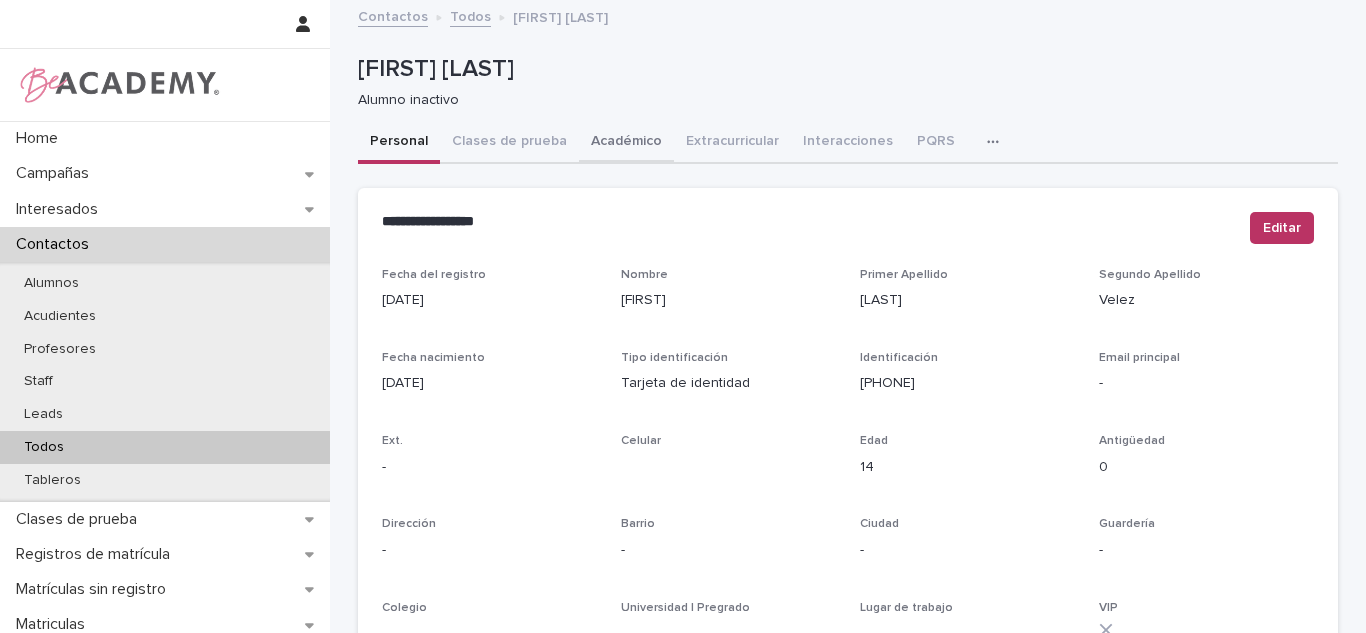 click on "Académico" at bounding box center (626, 143) 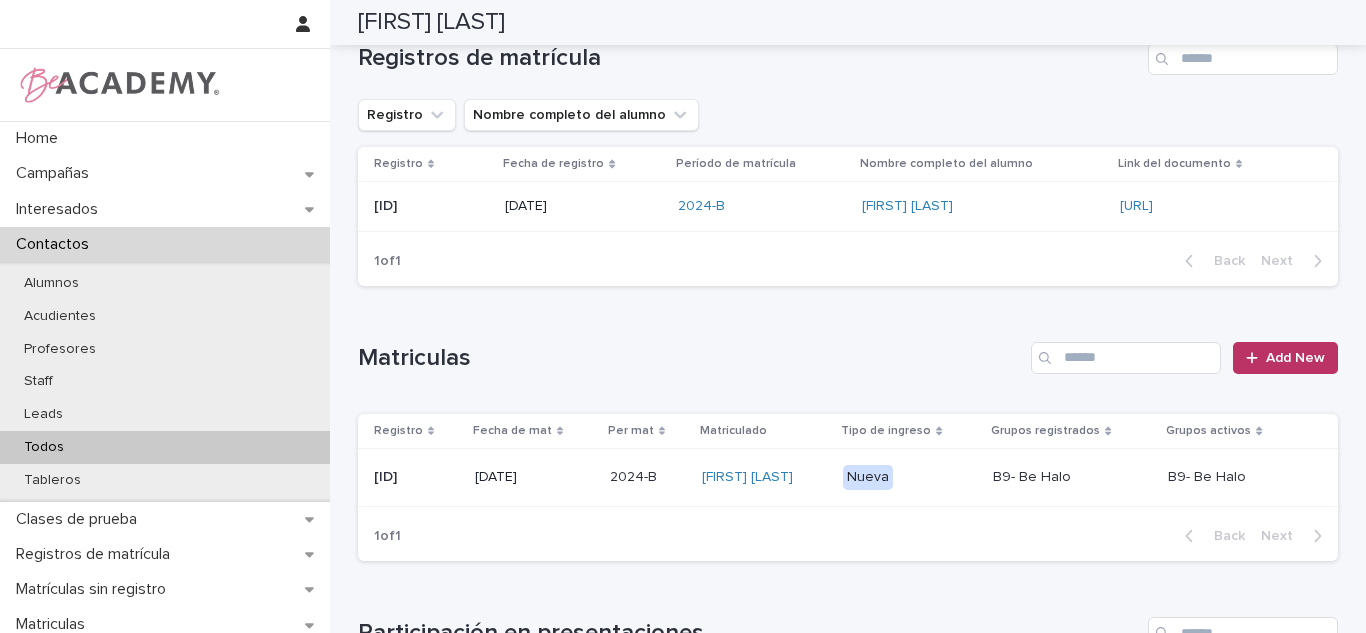 scroll, scrollTop: 147, scrollLeft: 0, axis: vertical 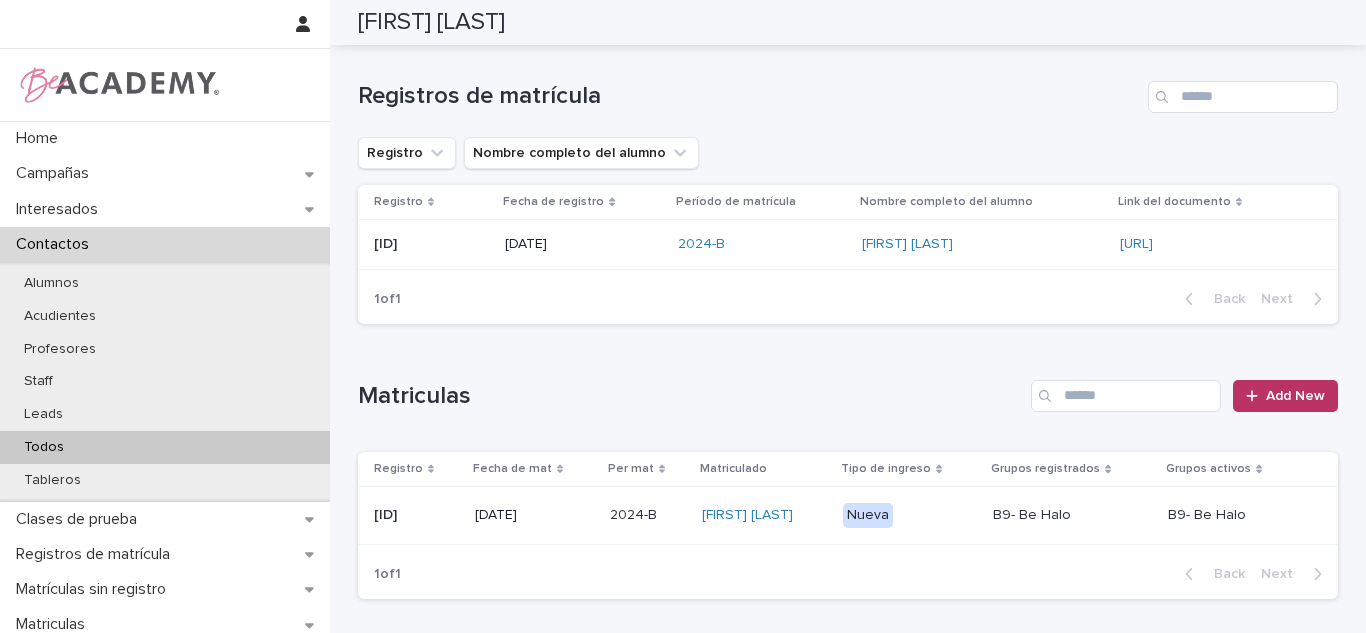 click on "B9- Be Halo" at bounding box center (1064, 515) 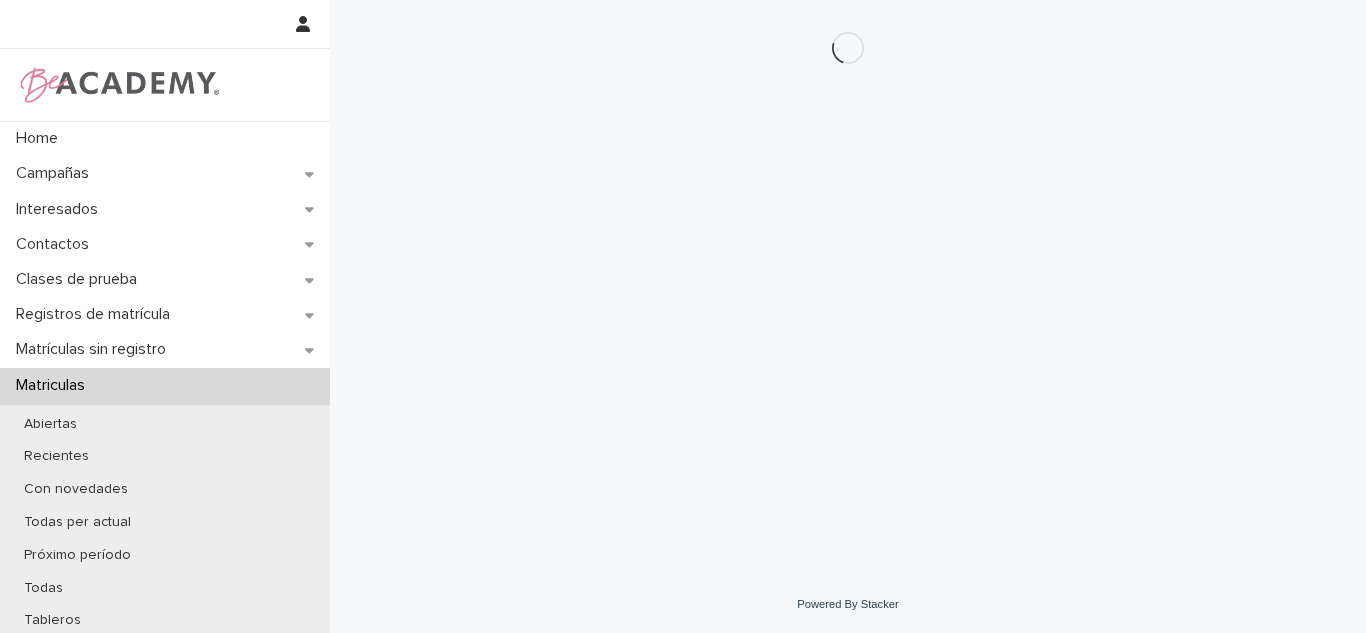 scroll, scrollTop: 0, scrollLeft: 0, axis: both 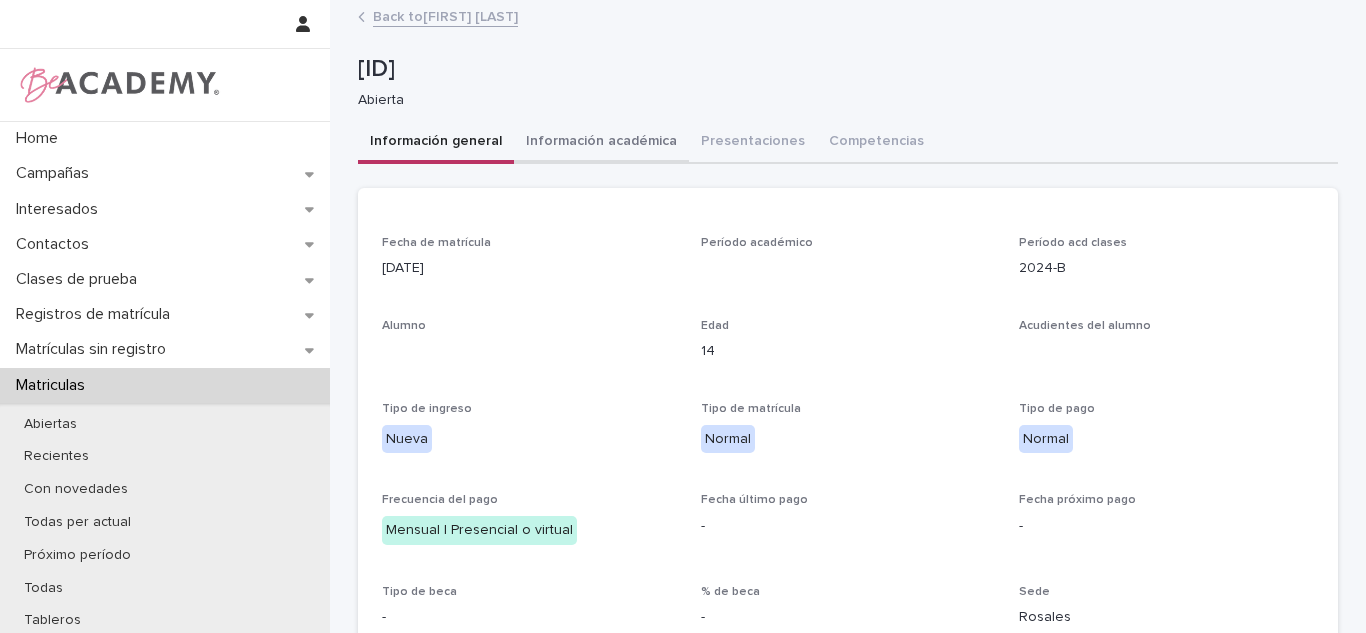 click on "Información académica" at bounding box center [601, 143] 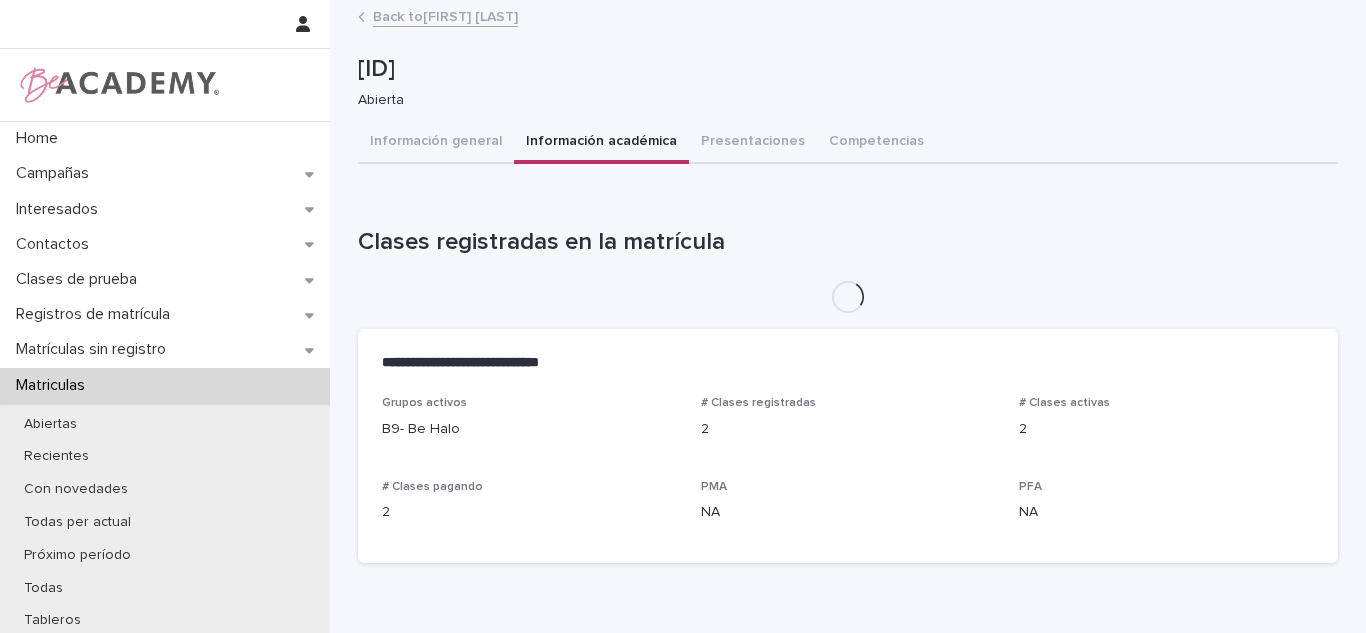 type 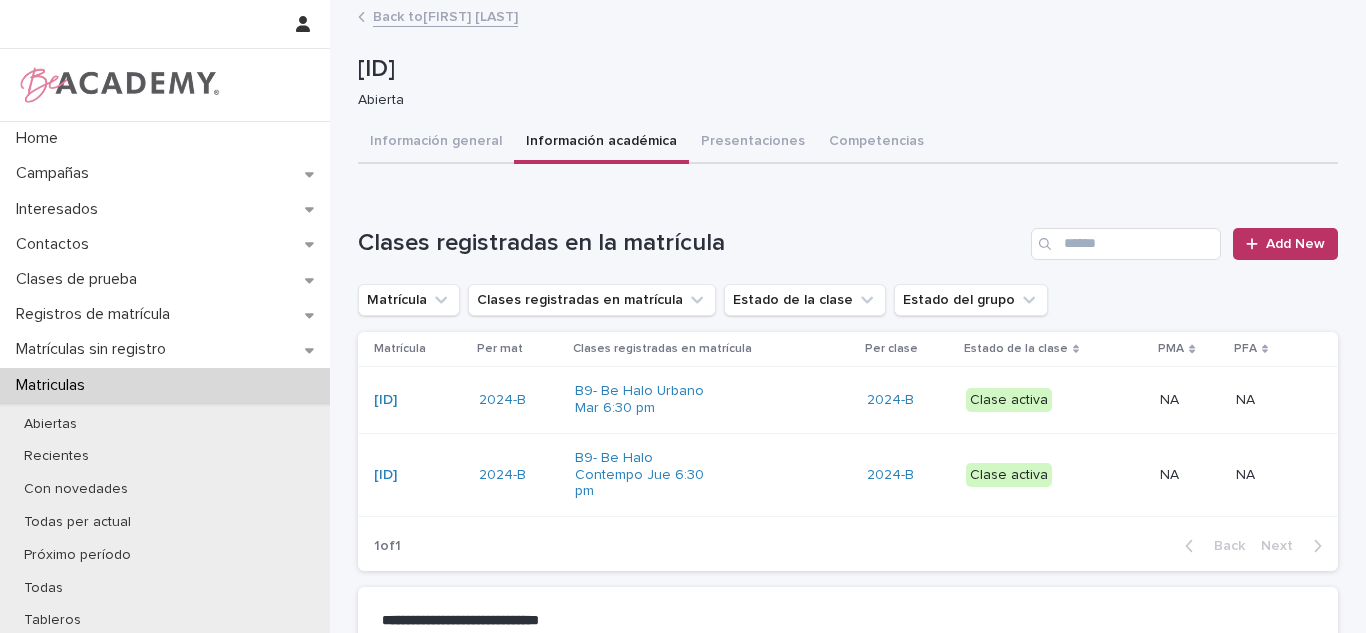 click on "Back to  Elisa Morales Velez" at bounding box center (445, 15) 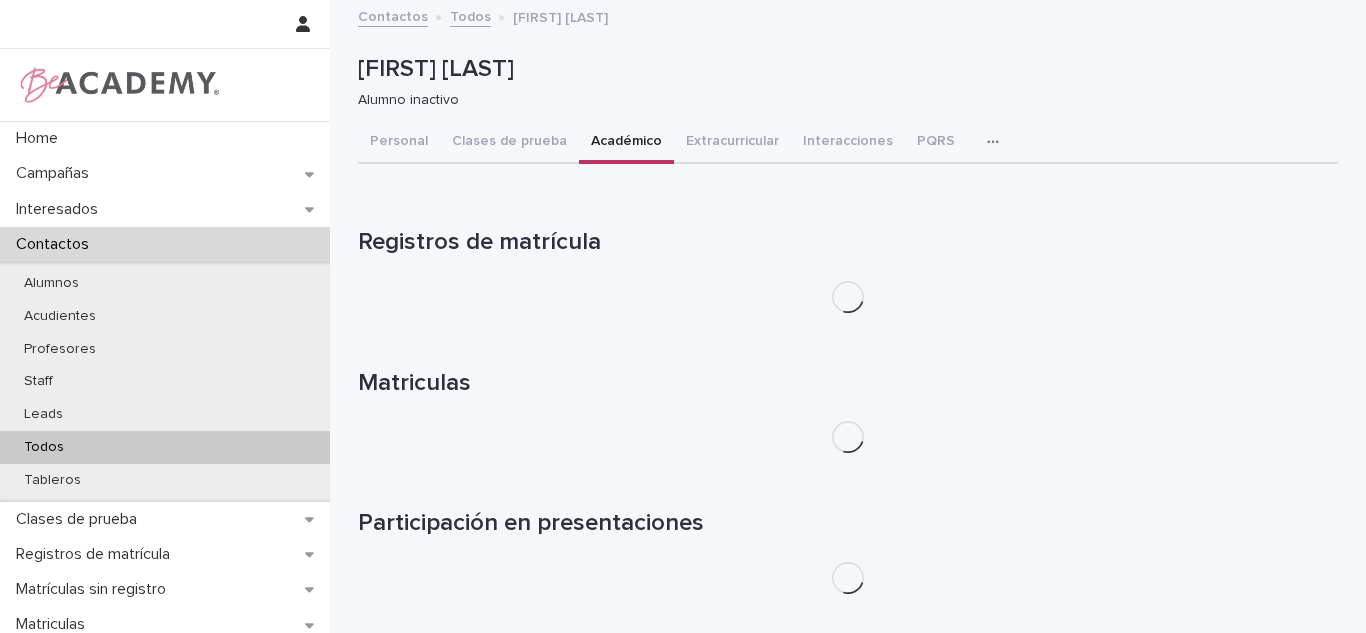 click on "Personal" at bounding box center [399, 143] 